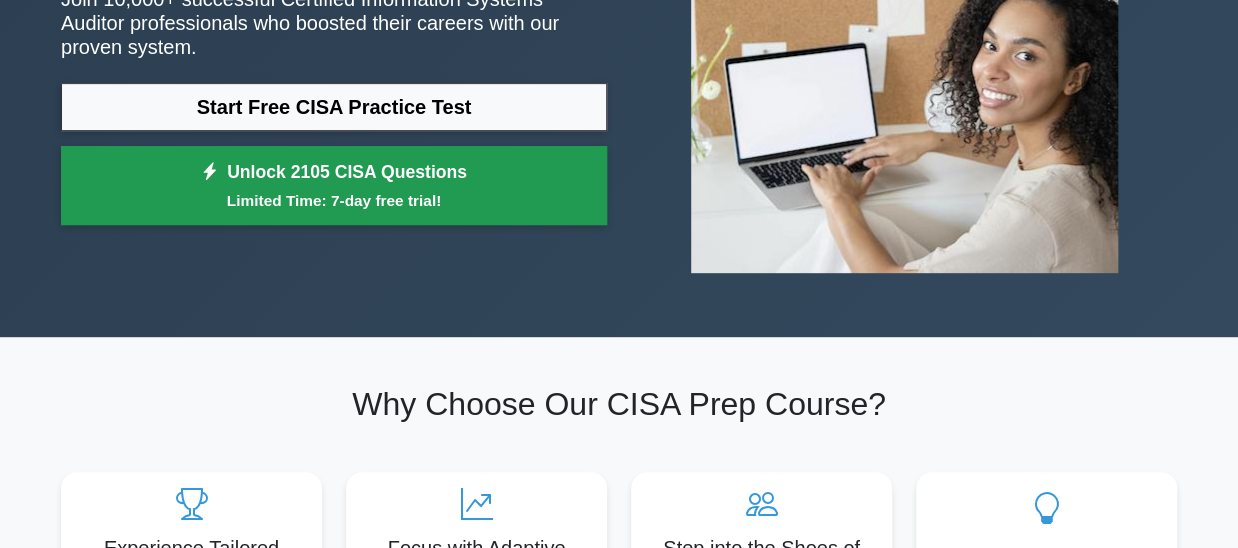 scroll, scrollTop: 300, scrollLeft: 0, axis: vertical 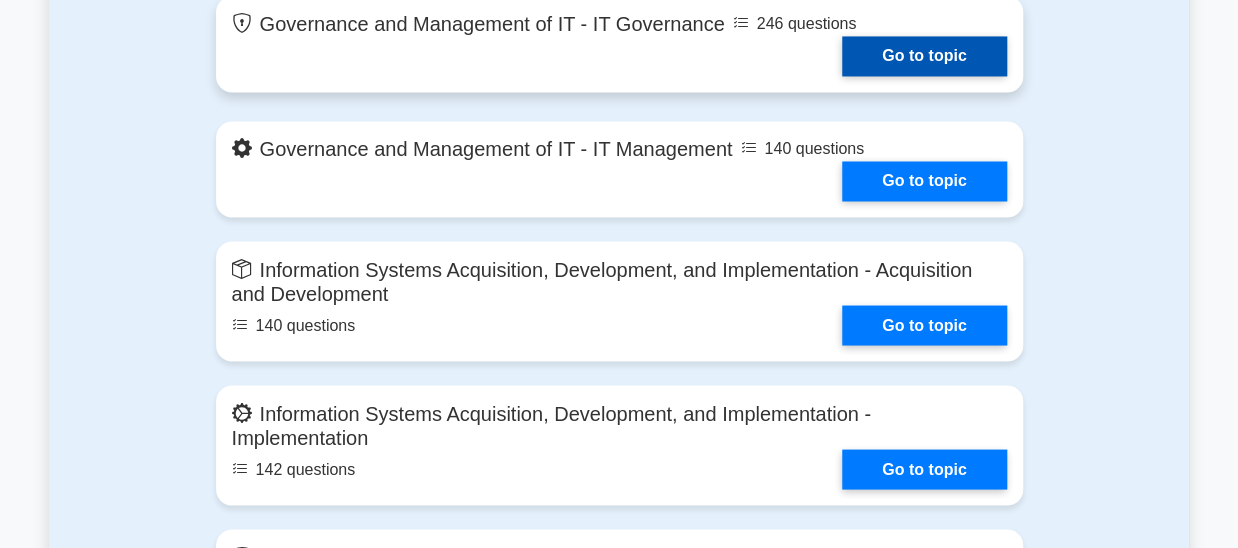 drag, startPoint x: 900, startPoint y: 36, endPoint x: 899, endPoint y: 46, distance: 10.049875 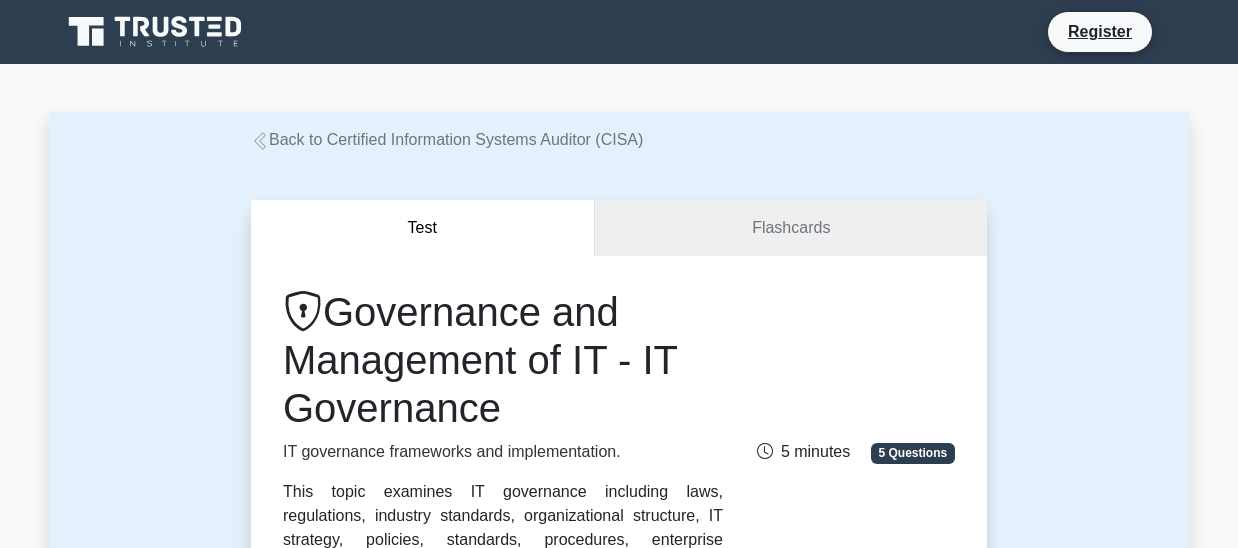 scroll, scrollTop: 400, scrollLeft: 0, axis: vertical 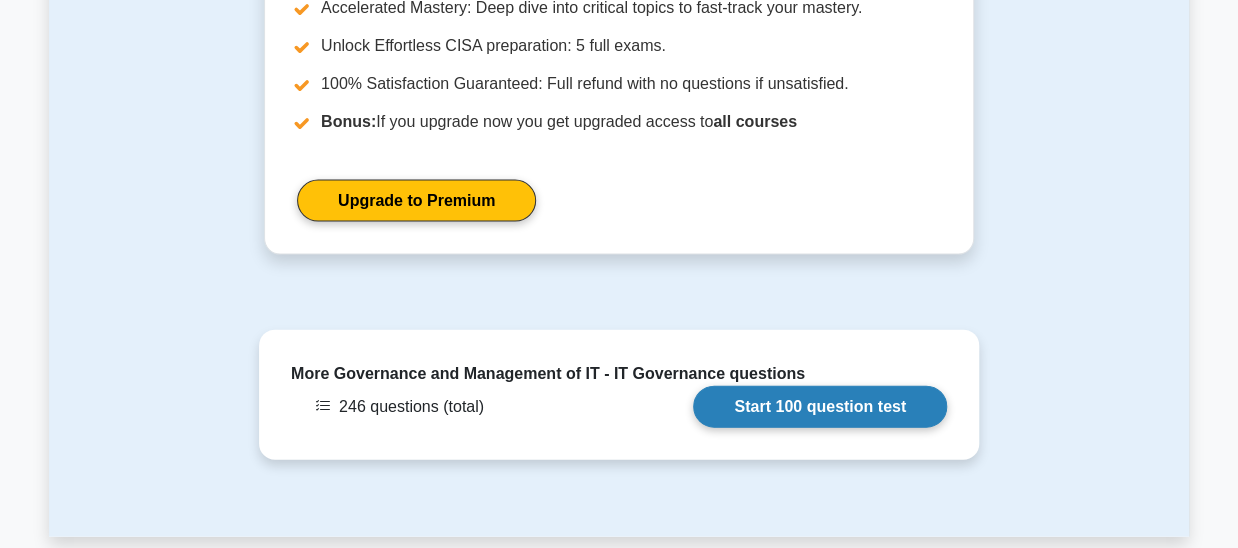 click on "Start 100 question test" at bounding box center [820, 407] 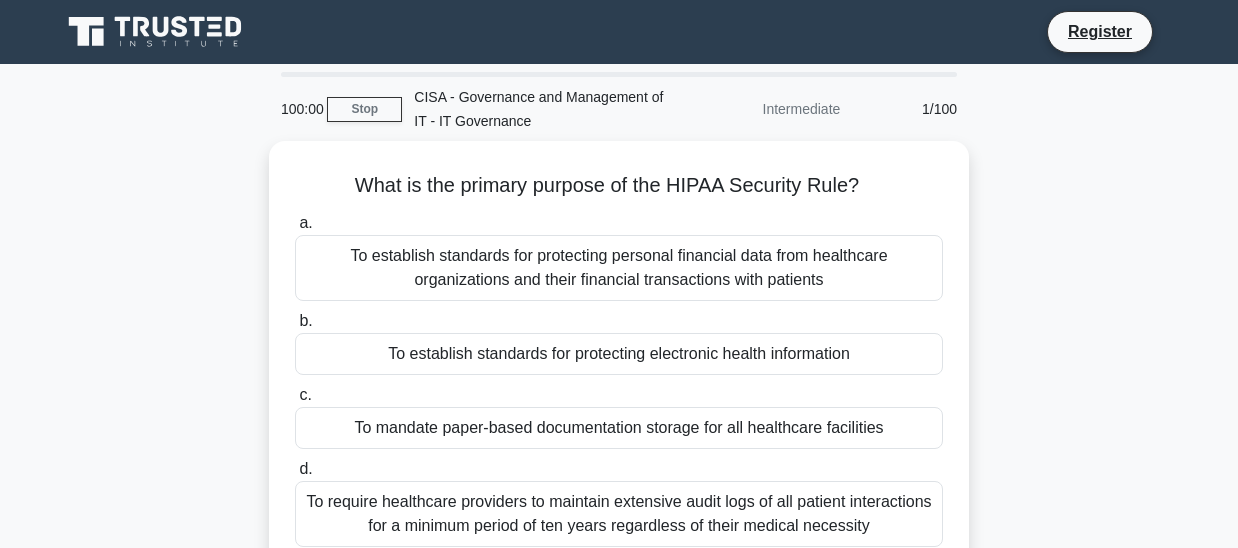scroll, scrollTop: 0, scrollLeft: 0, axis: both 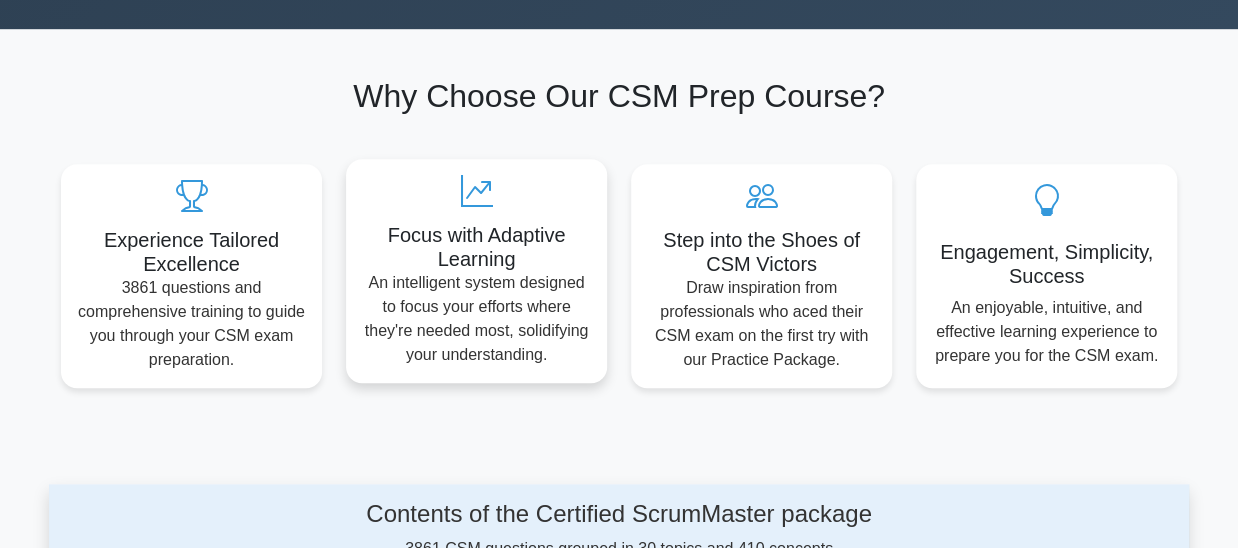 click on "Focus with Adaptive Learning" at bounding box center [476, 247] 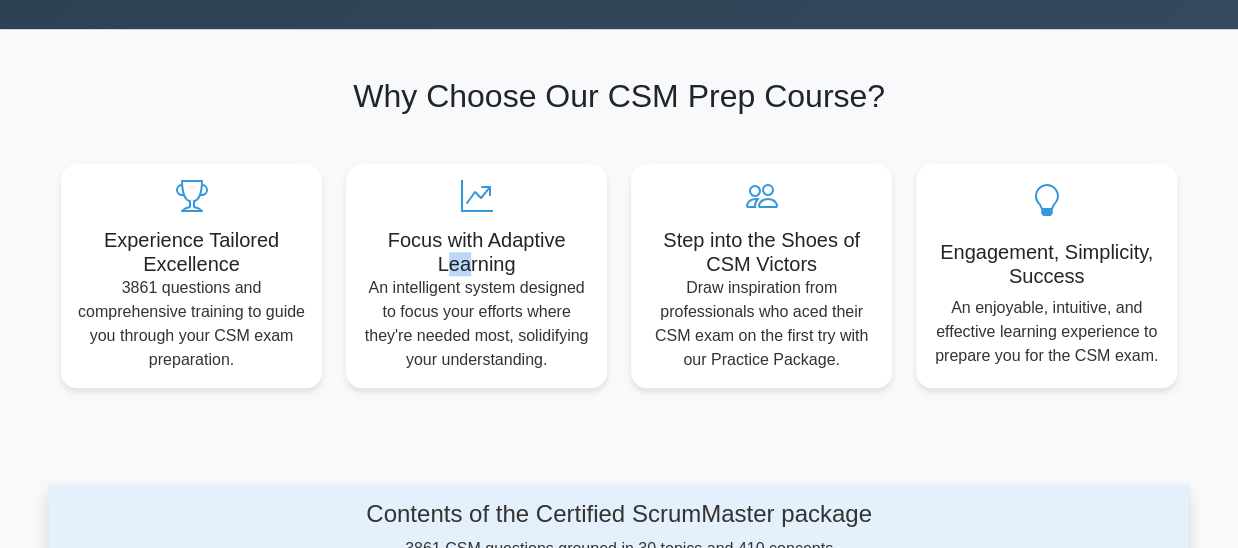 scroll, scrollTop: 999, scrollLeft: 0, axis: vertical 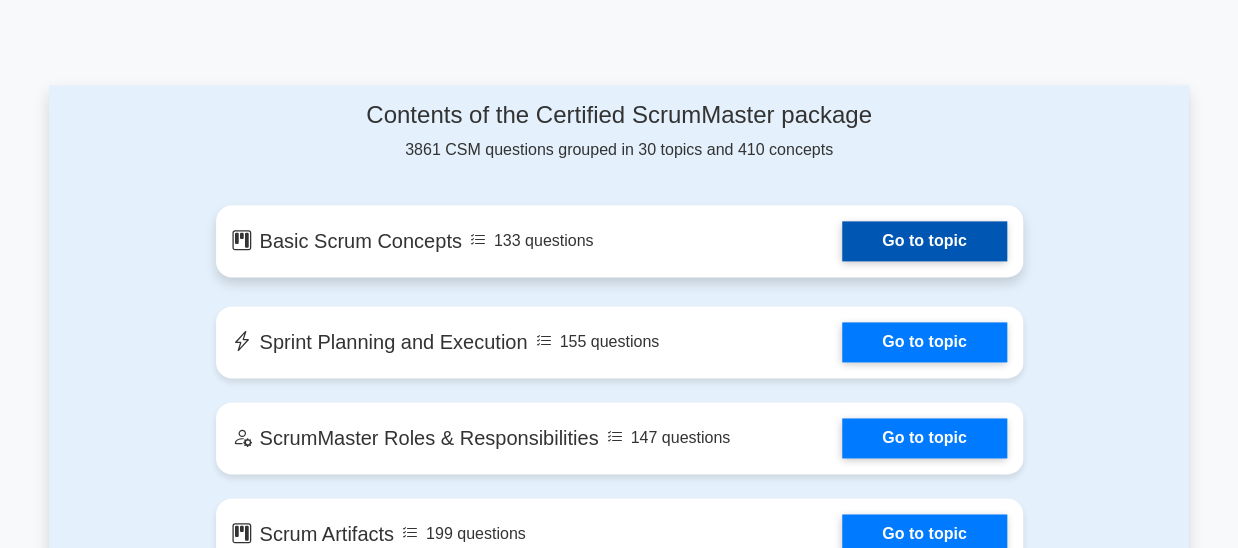 click on "Go to topic" at bounding box center (924, 241) 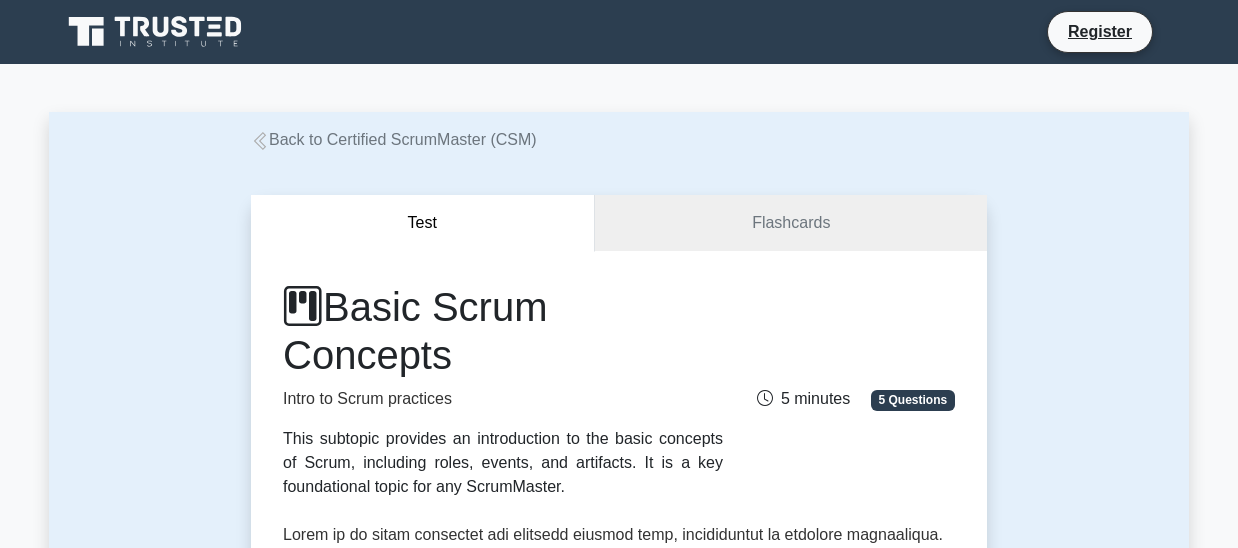 scroll, scrollTop: 0, scrollLeft: 0, axis: both 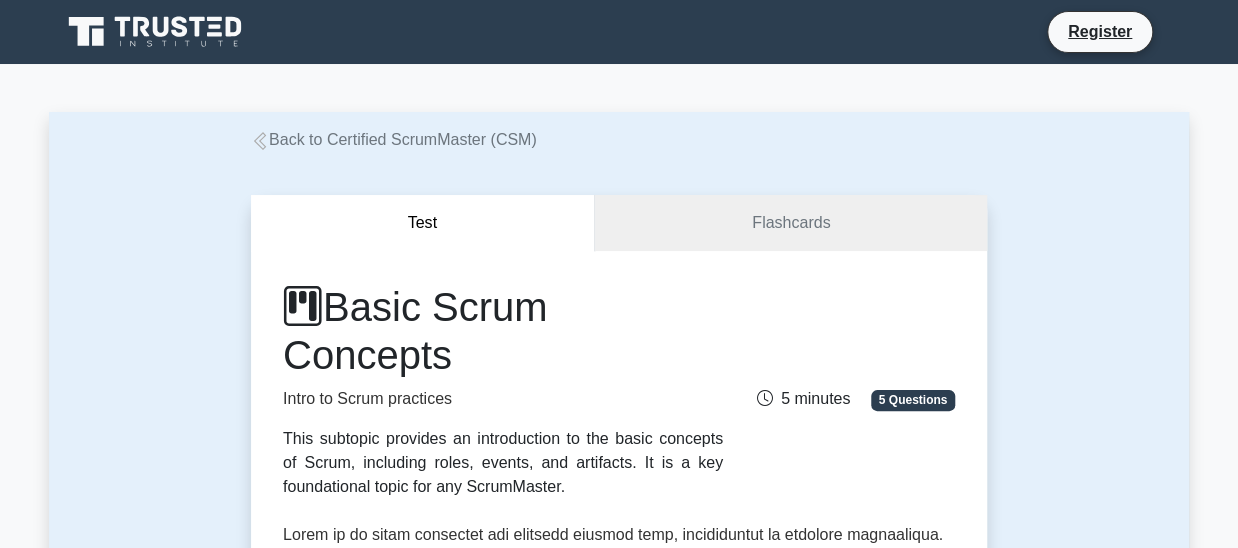 click on "5 Questions" at bounding box center (913, 400) 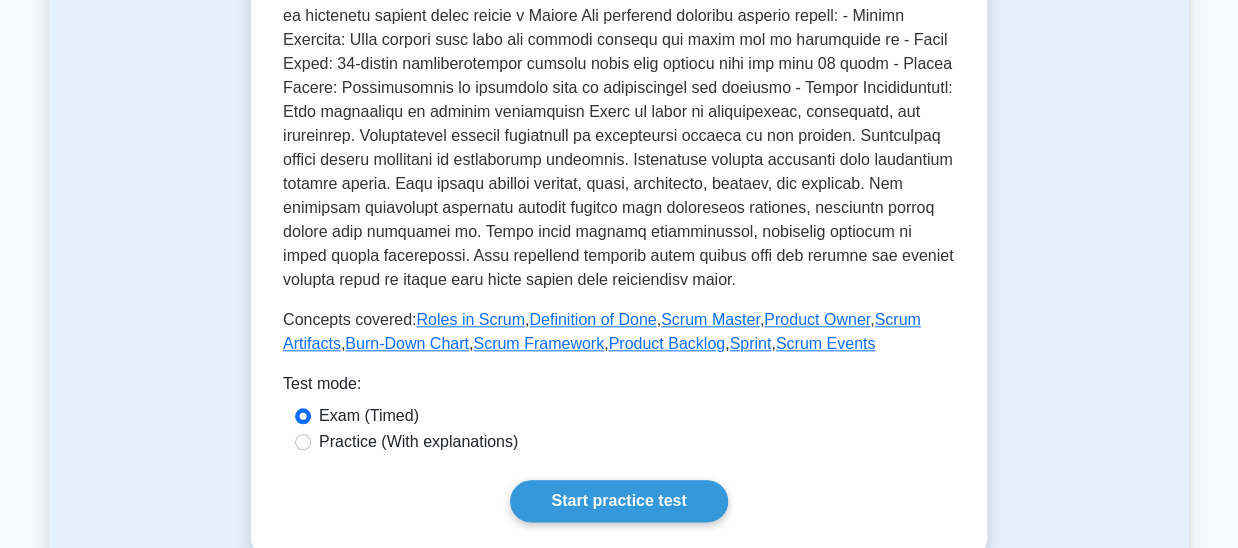 scroll, scrollTop: 900, scrollLeft: 0, axis: vertical 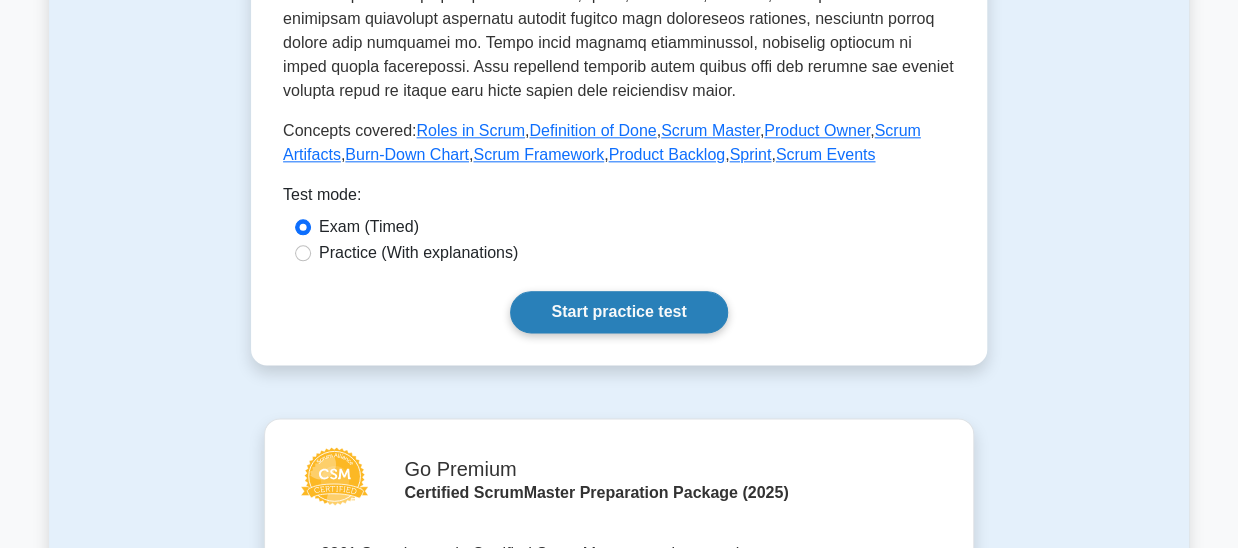 click on "Start practice test" at bounding box center (618, 312) 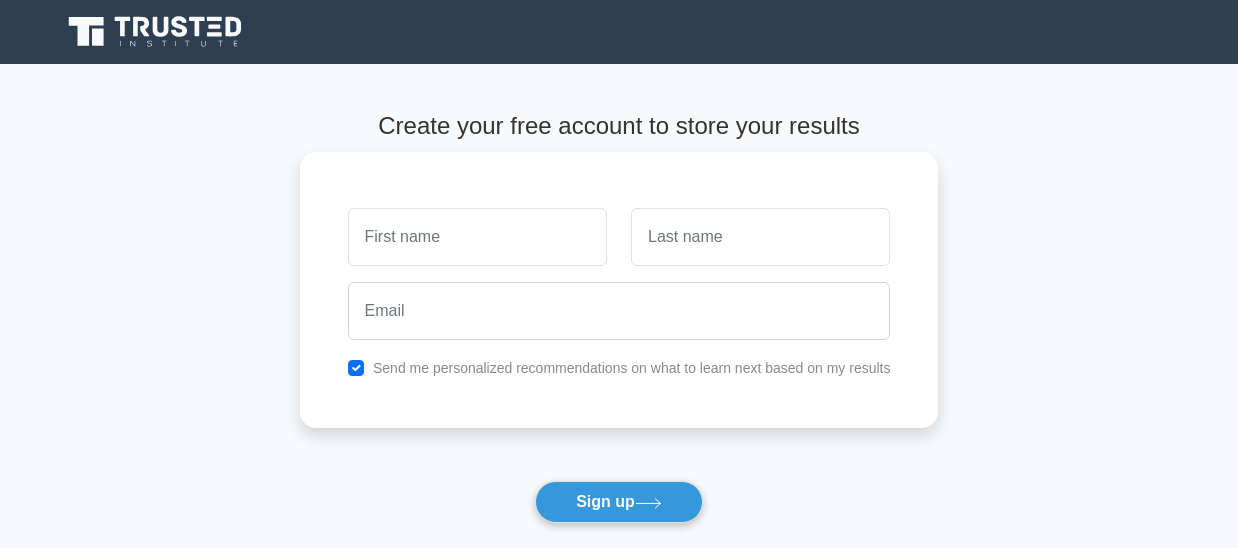 scroll, scrollTop: 0, scrollLeft: 0, axis: both 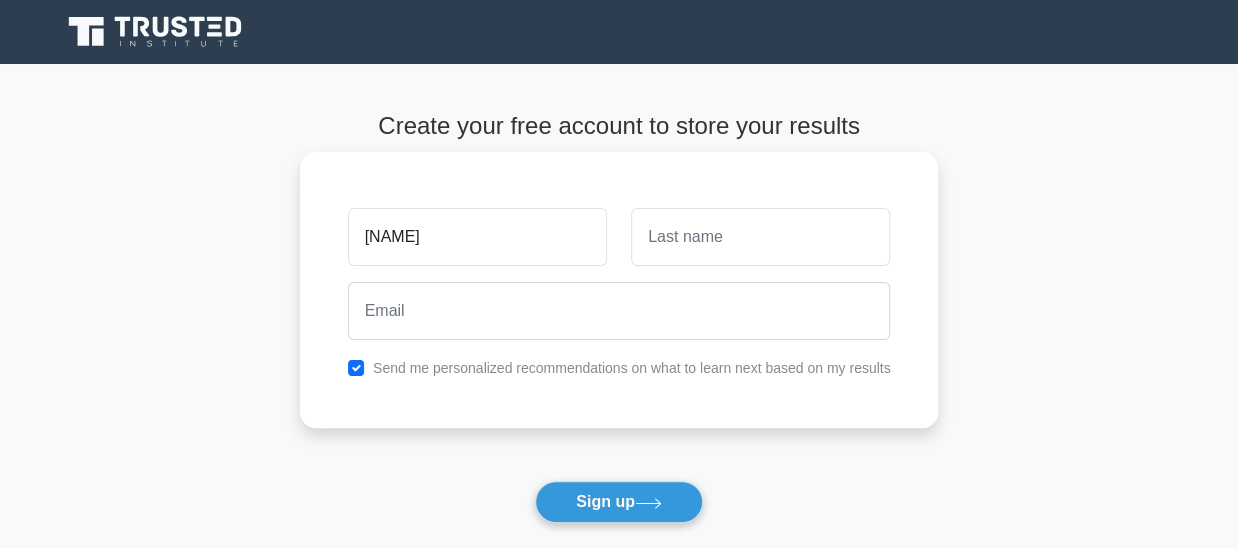 type on "BAYZID" 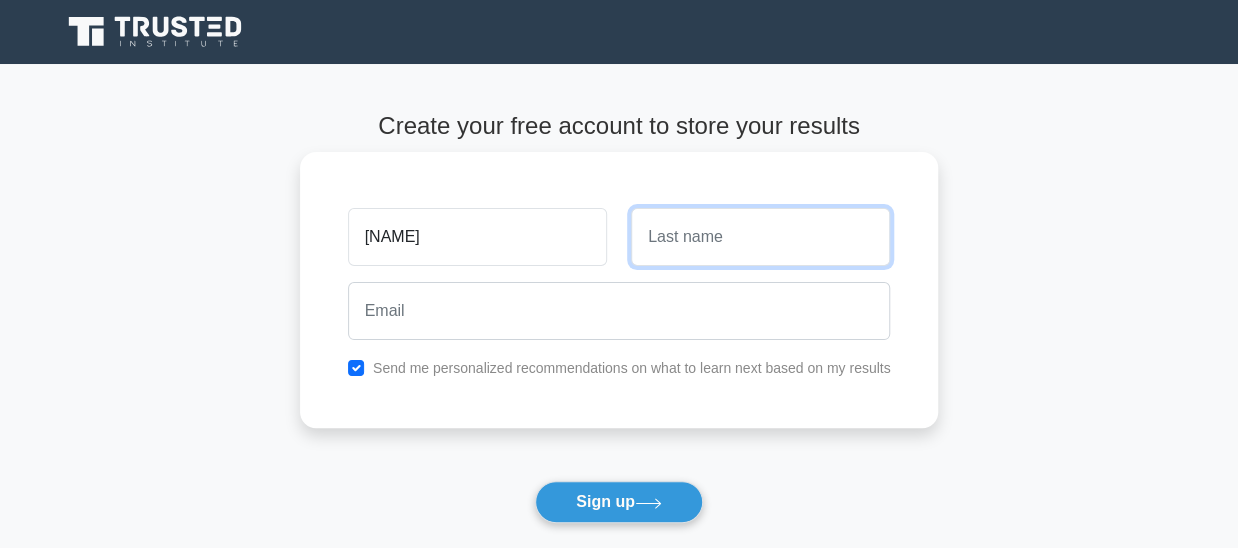 click at bounding box center (760, 237) 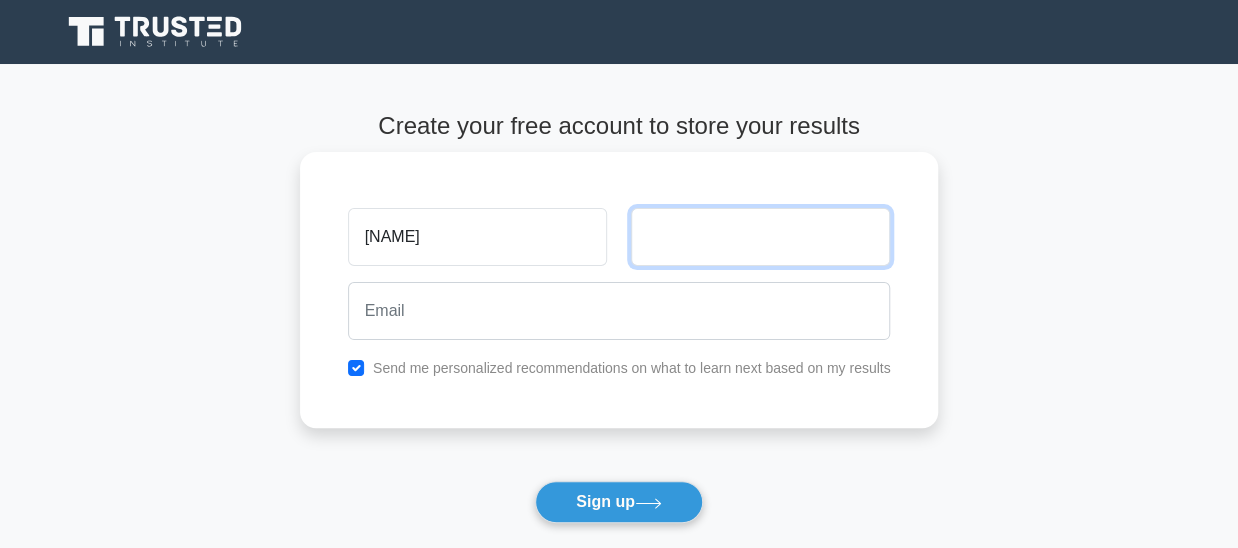 click at bounding box center (760, 237) 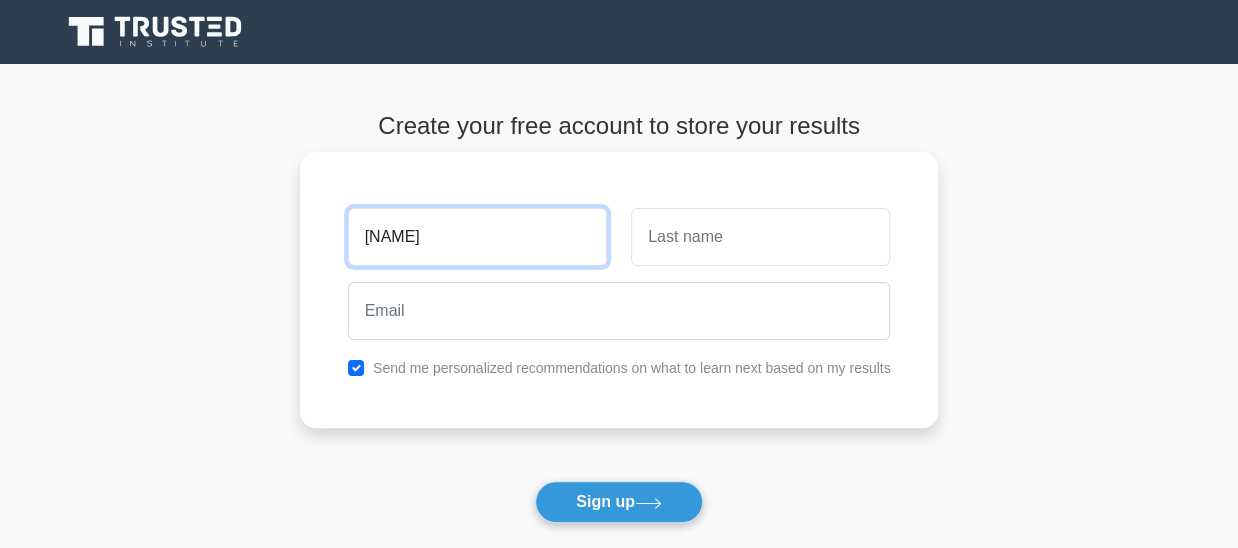 click on "BAYZID" at bounding box center [477, 237] 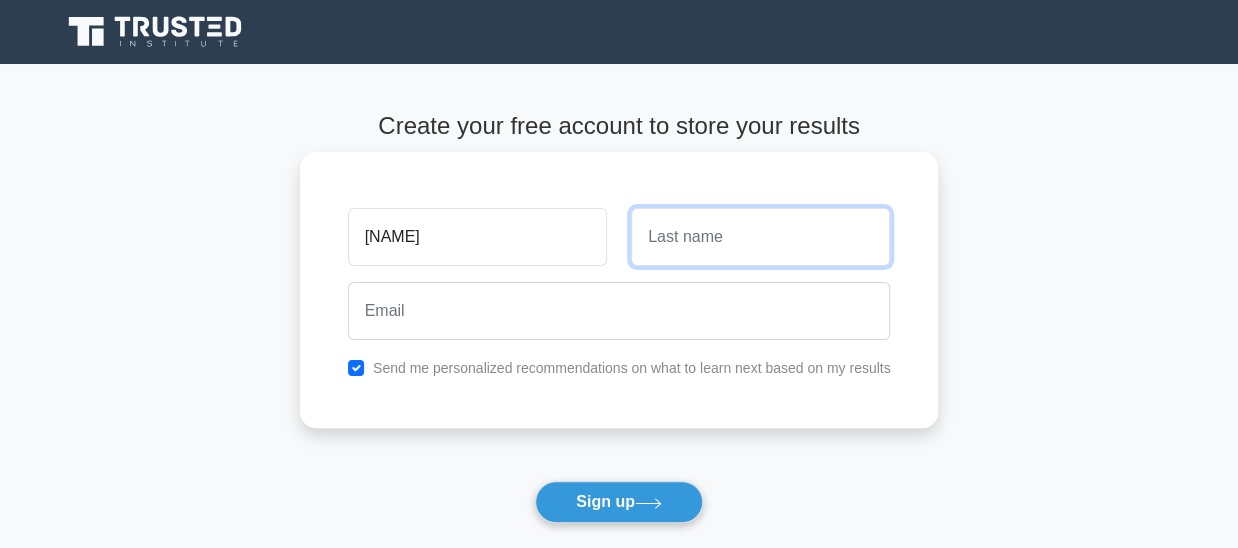 click at bounding box center (760, 237) 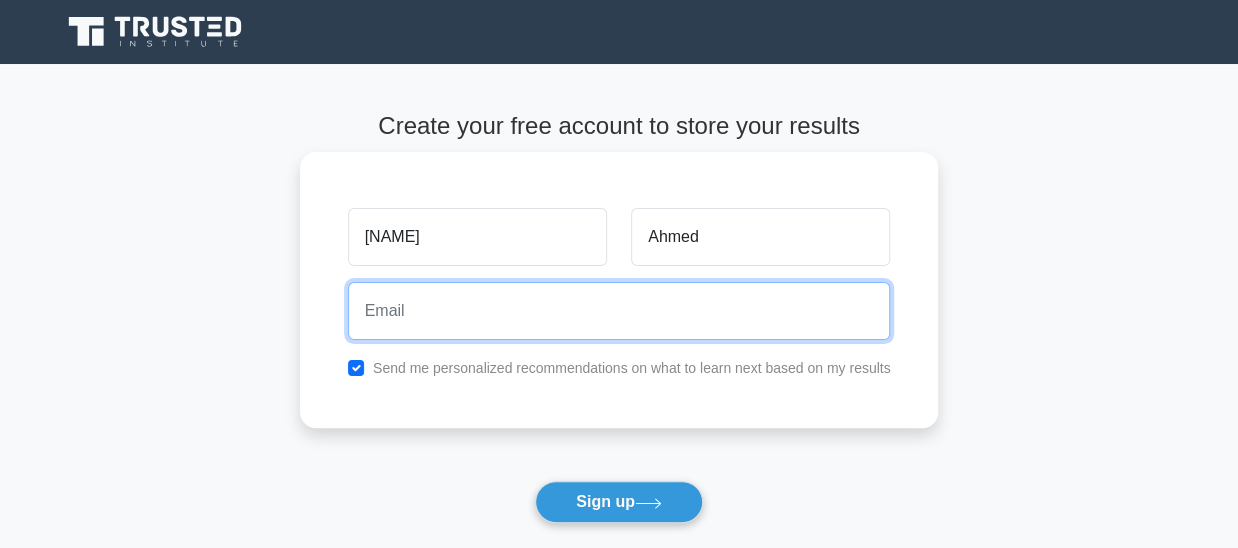 click at bounding box center (619, 311) 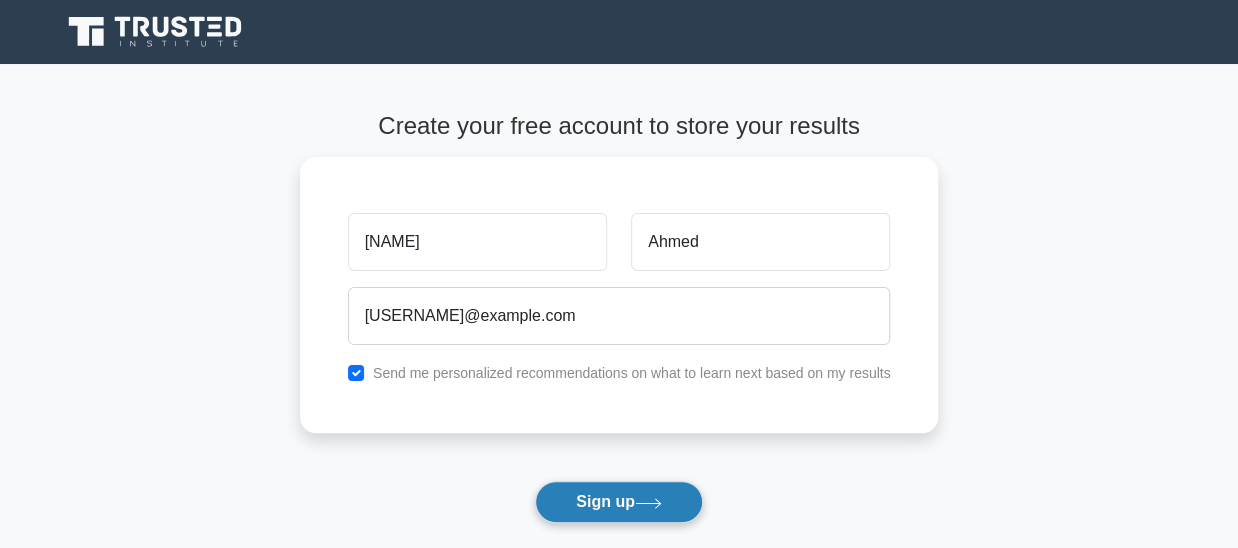 click on "Sign up" at bounding box center (619, 502) 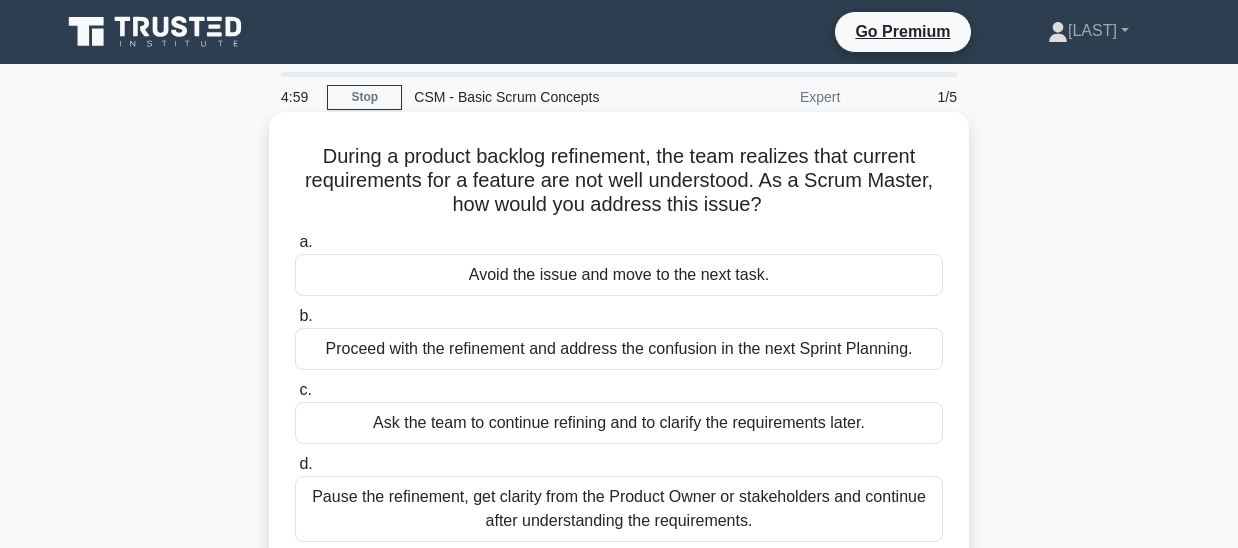 scroll, scrollTop: 0, scrollLeft: 0, axis: both 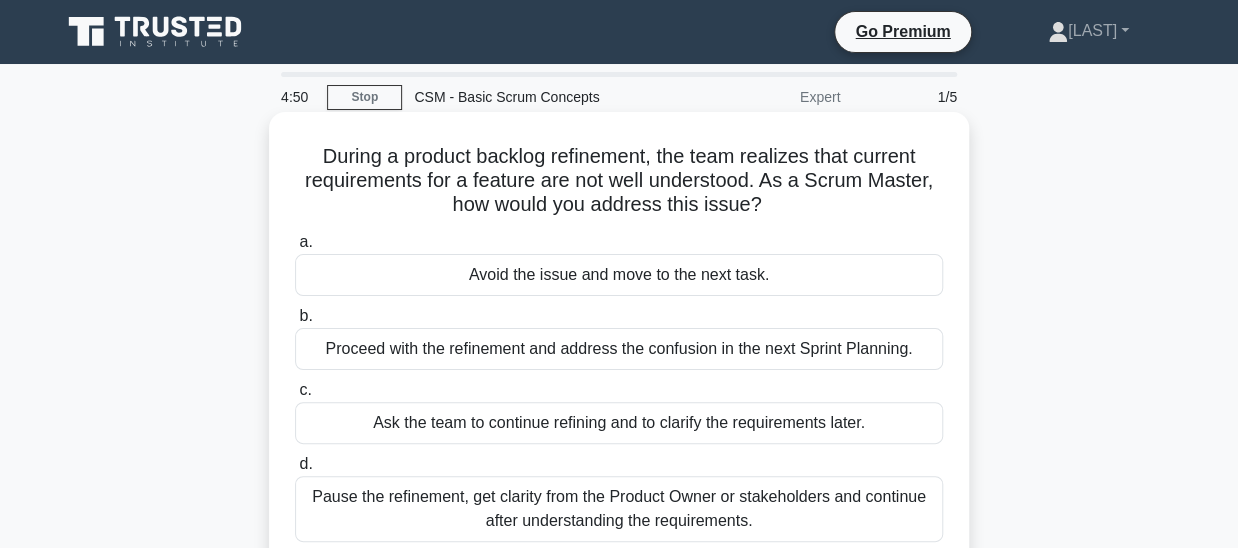 click on "Proceed with the refinement and address the confusion in the next Sprint Planning." at bounding box center (619, 349) 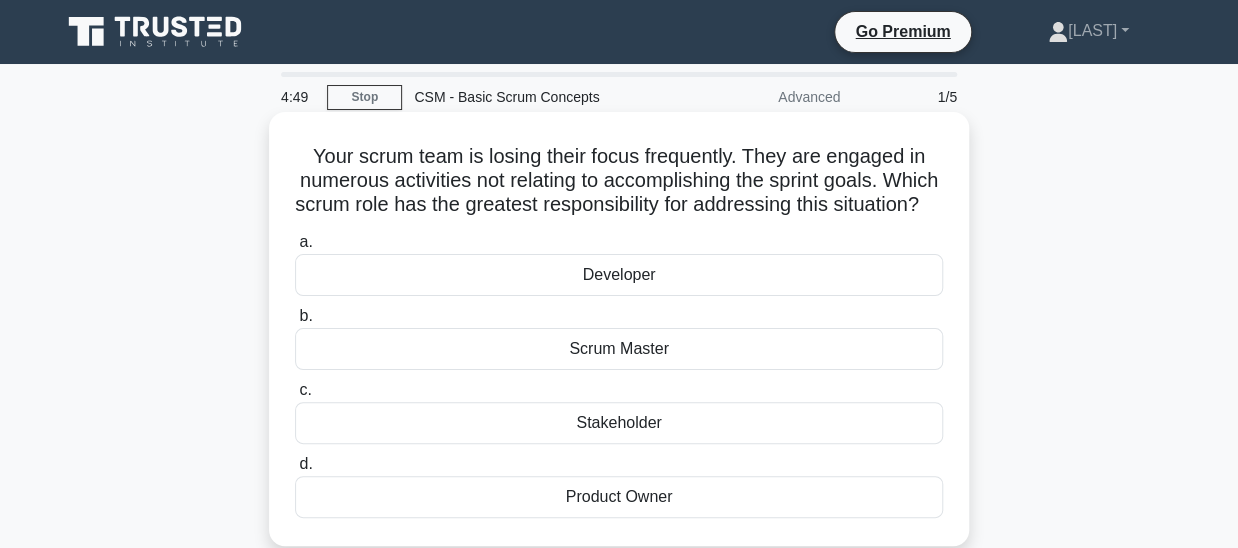 click on "b.
Scrum Master" at bounding box center (619, 337) 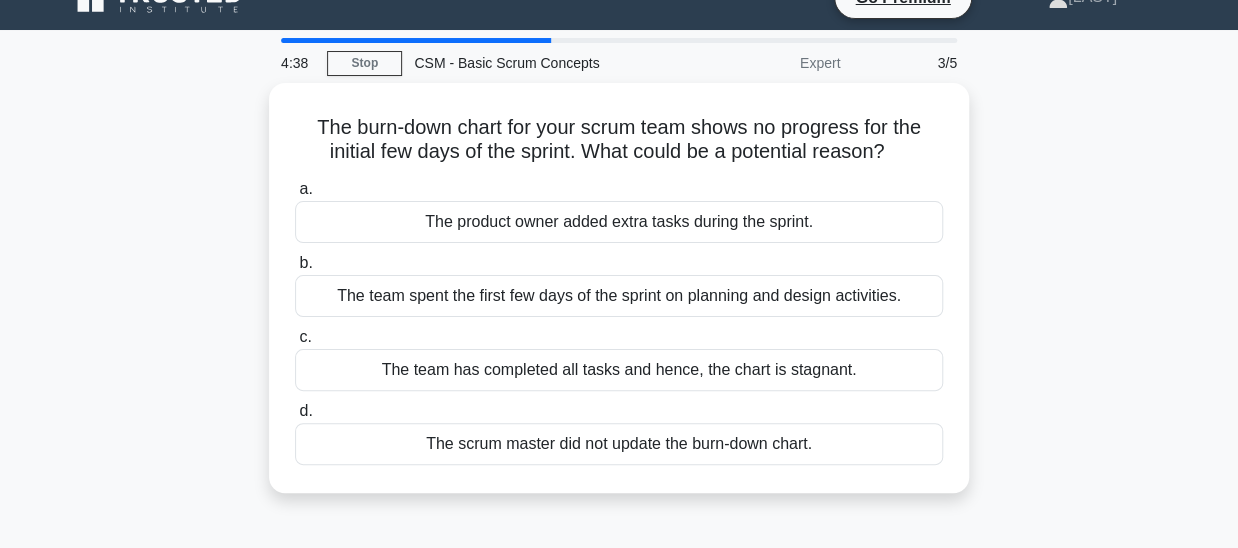 scroll, scrollTop: 0, scrollLeft: 0, axis: both 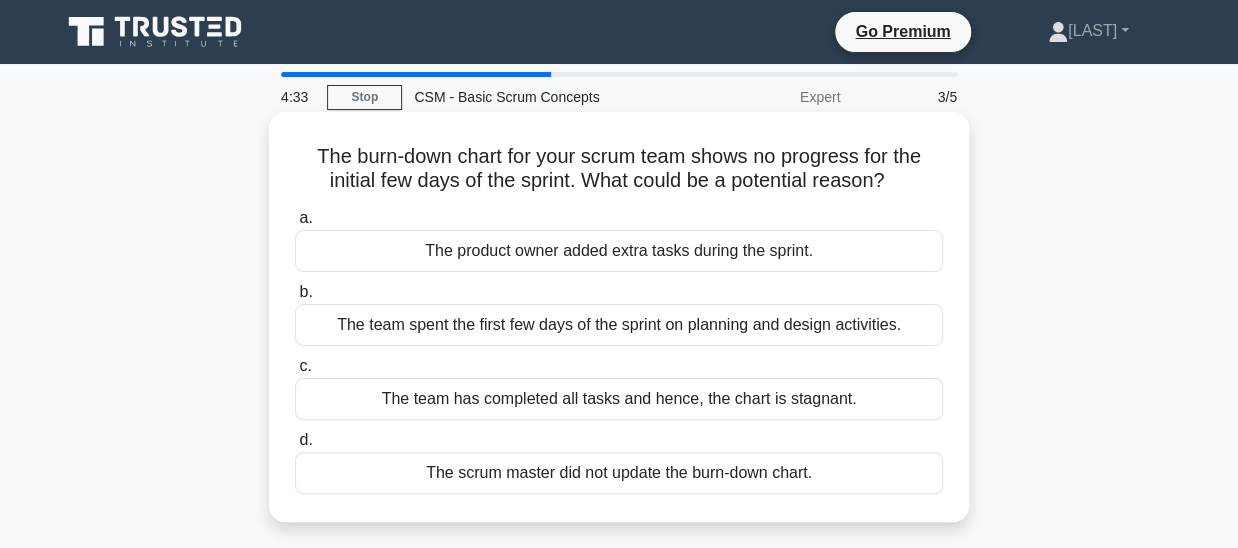 click on "The product owner added extra tasks during the sprint." at bounding box center (619, 251) 